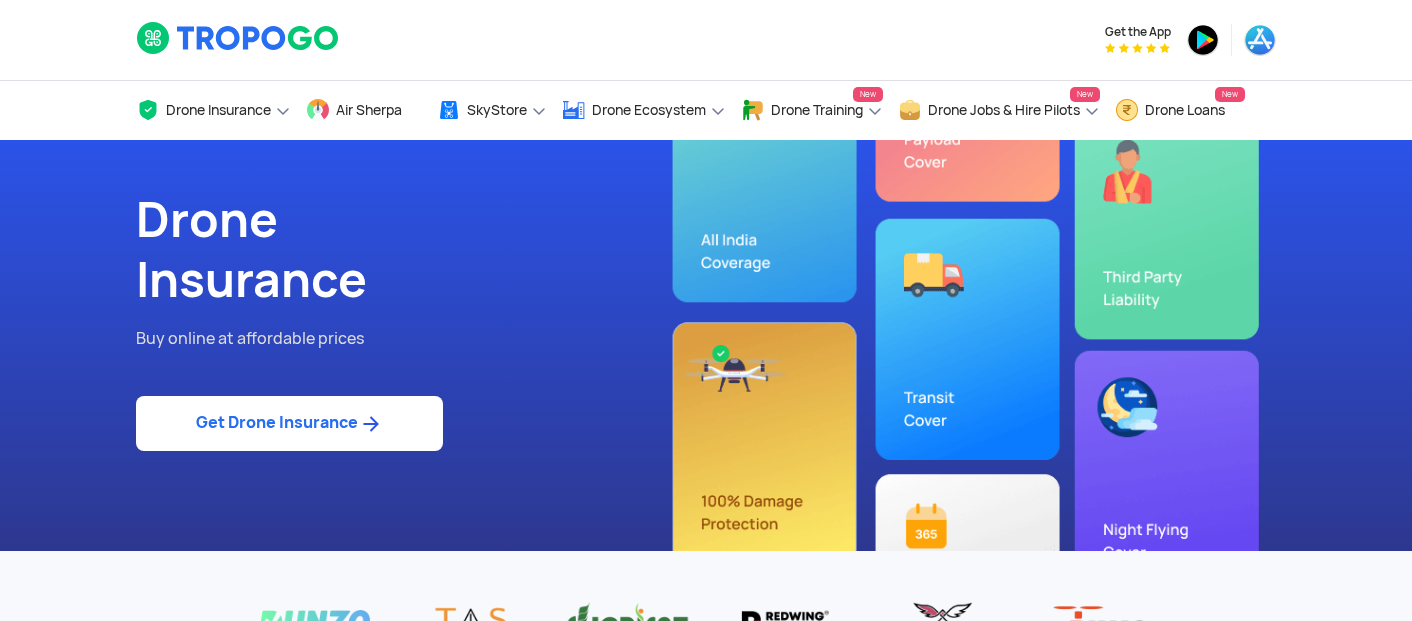 scroll, scrollTop: 0, scrollLeft: 0, axis: both 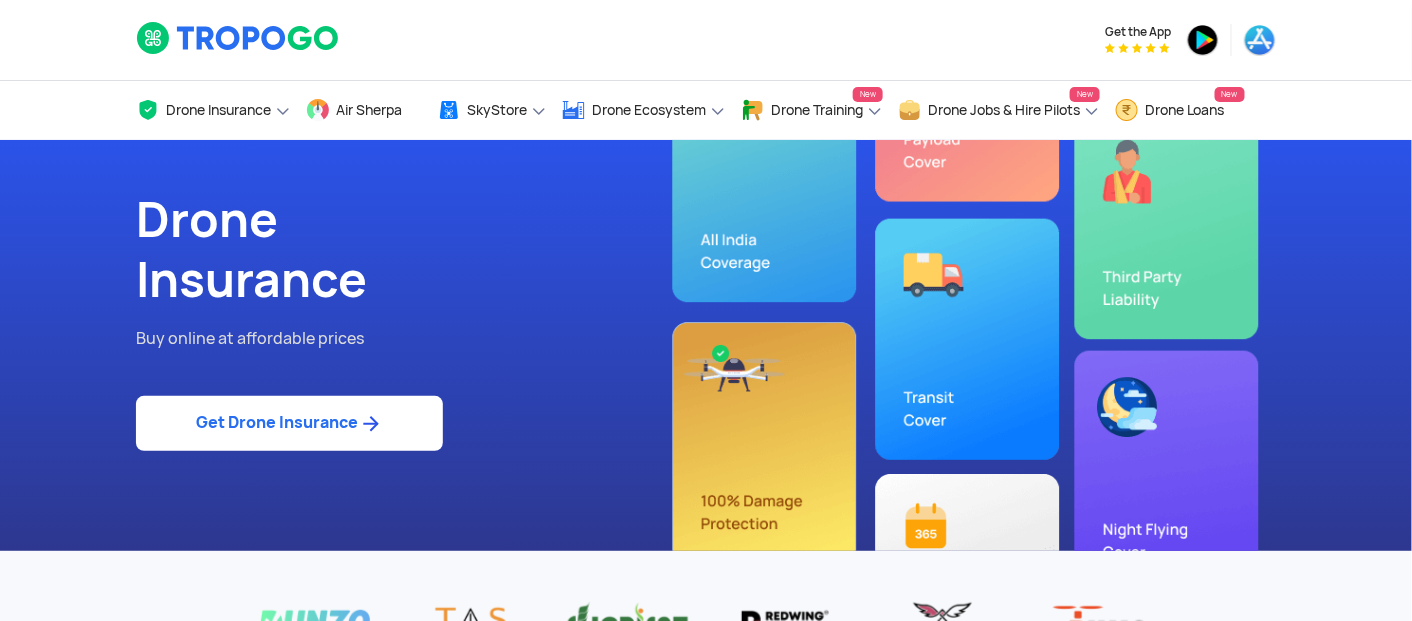 click on "Get Drone Insurance" 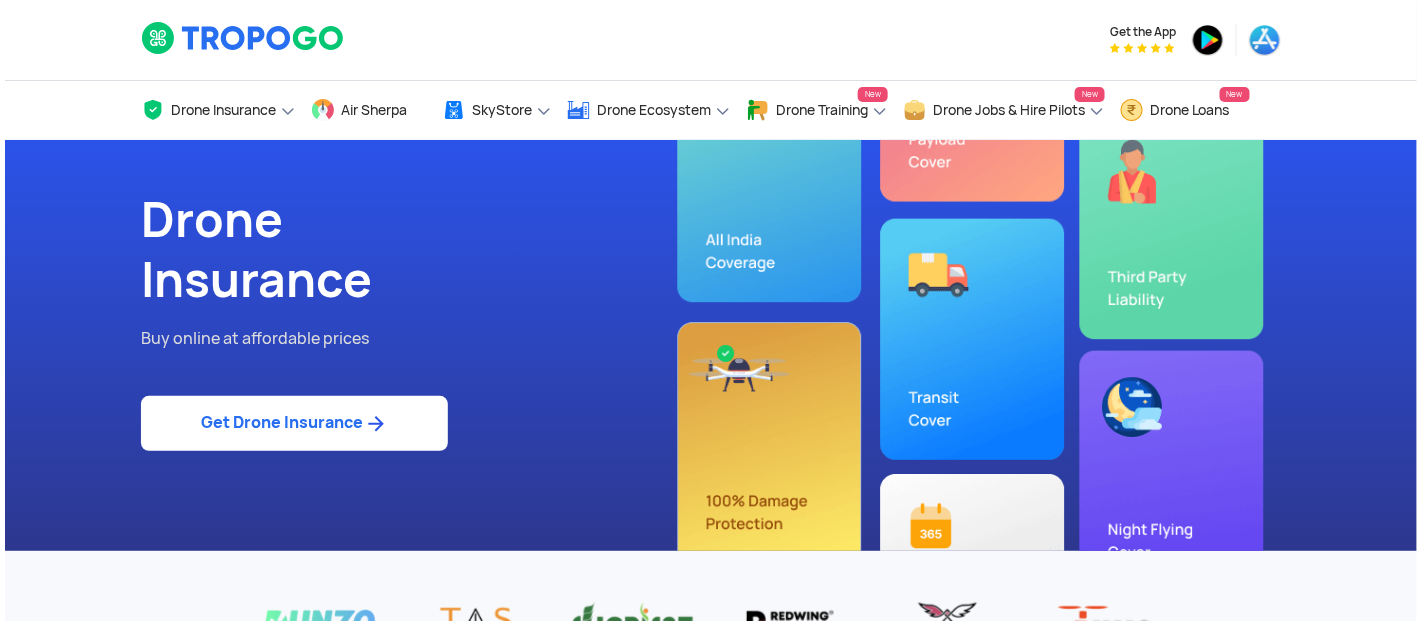 scroll, scrollTop: 0, scrollLeft: 0, axis: both 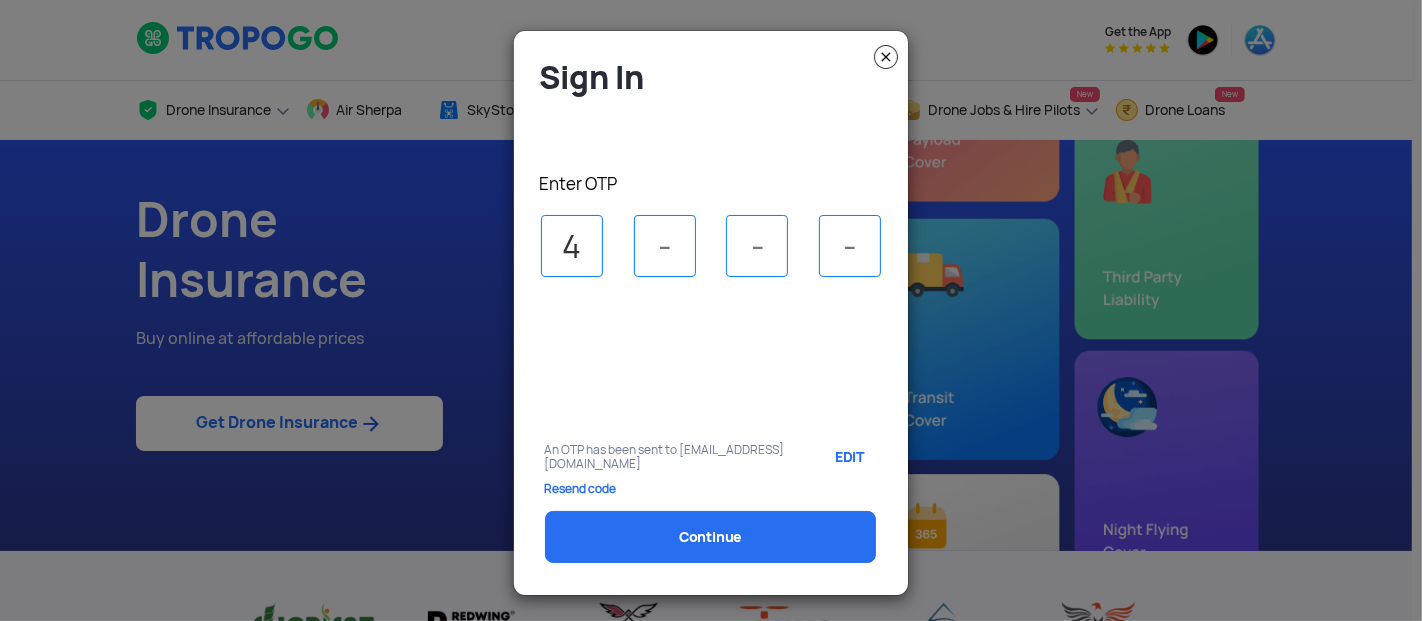 type on "4" 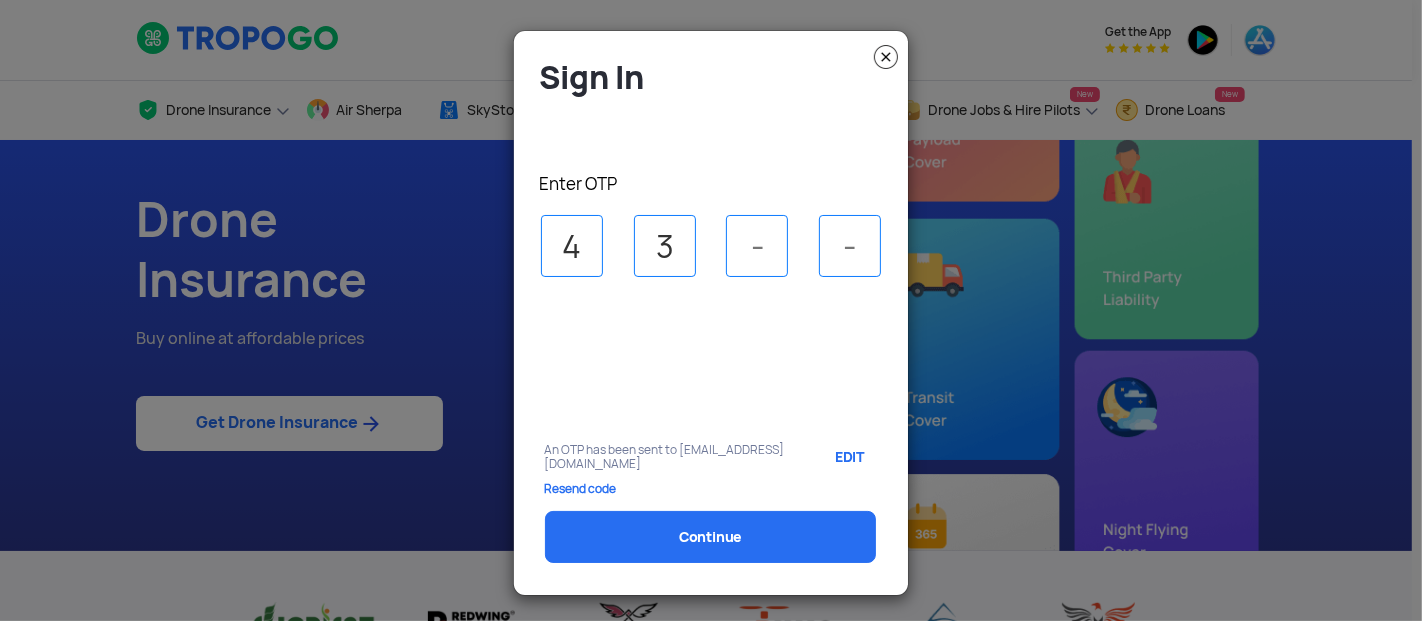 type on "3" 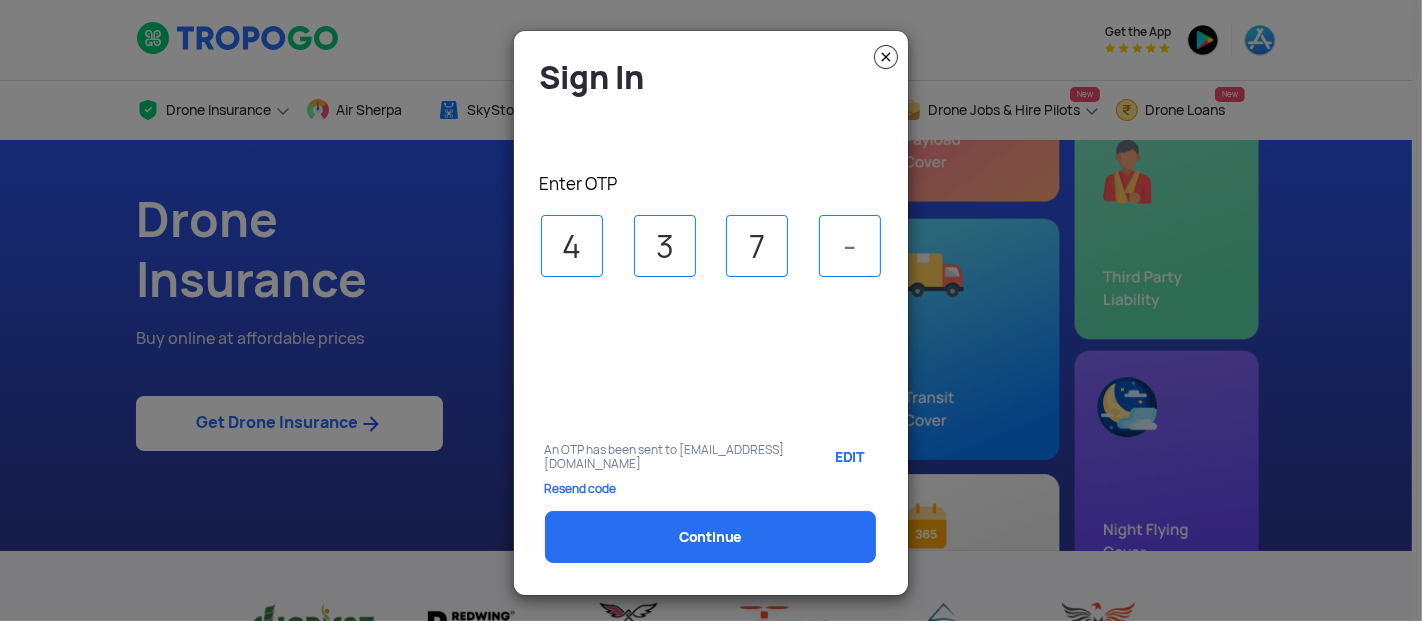 type on "7" 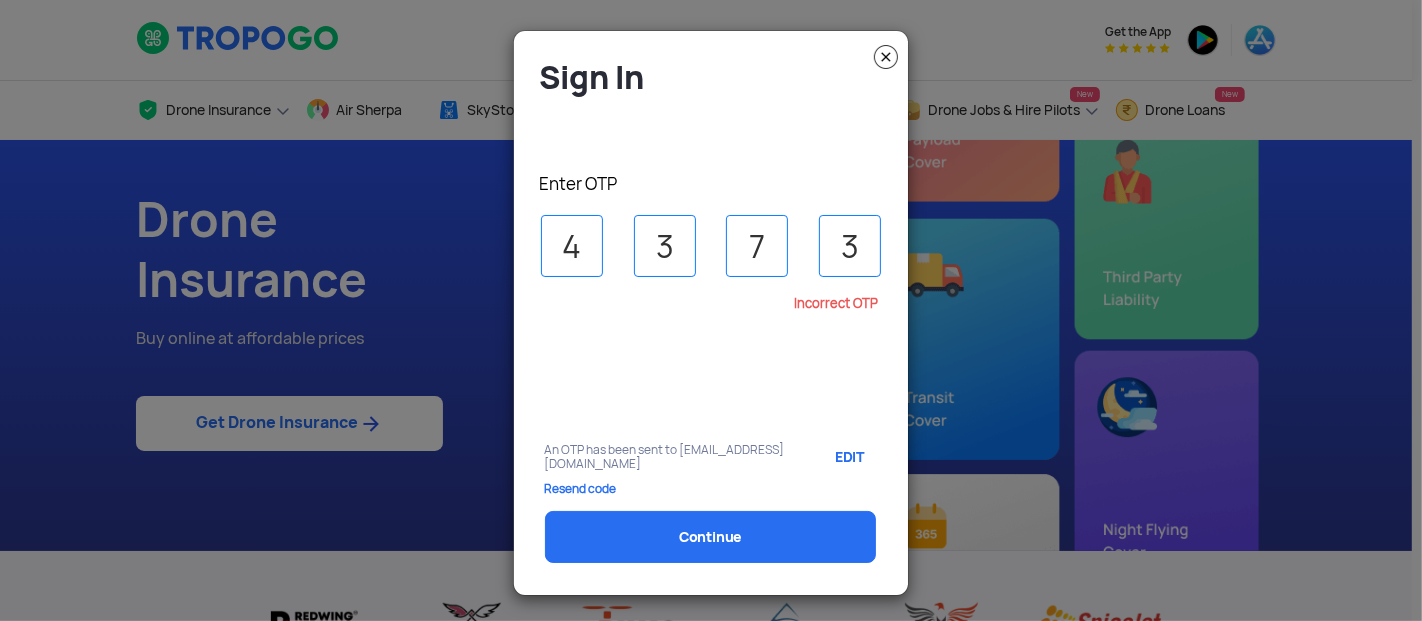 type on "3" 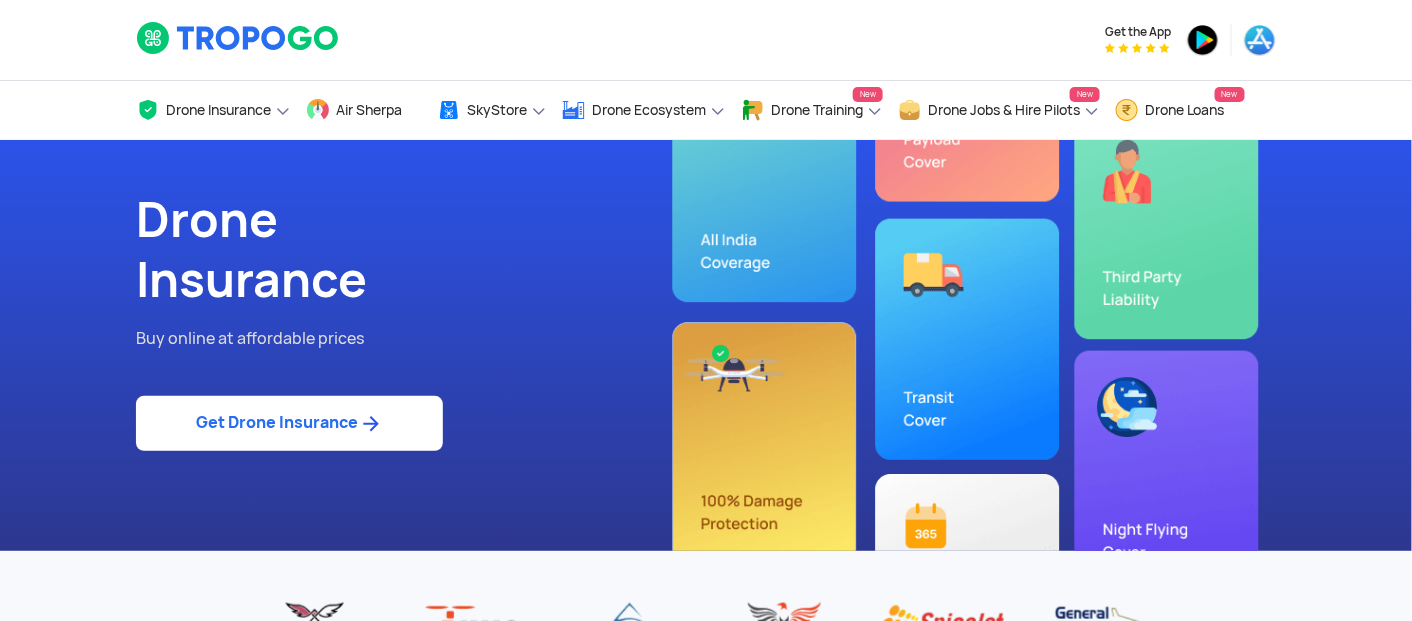 click on "Get Drone Insurance" 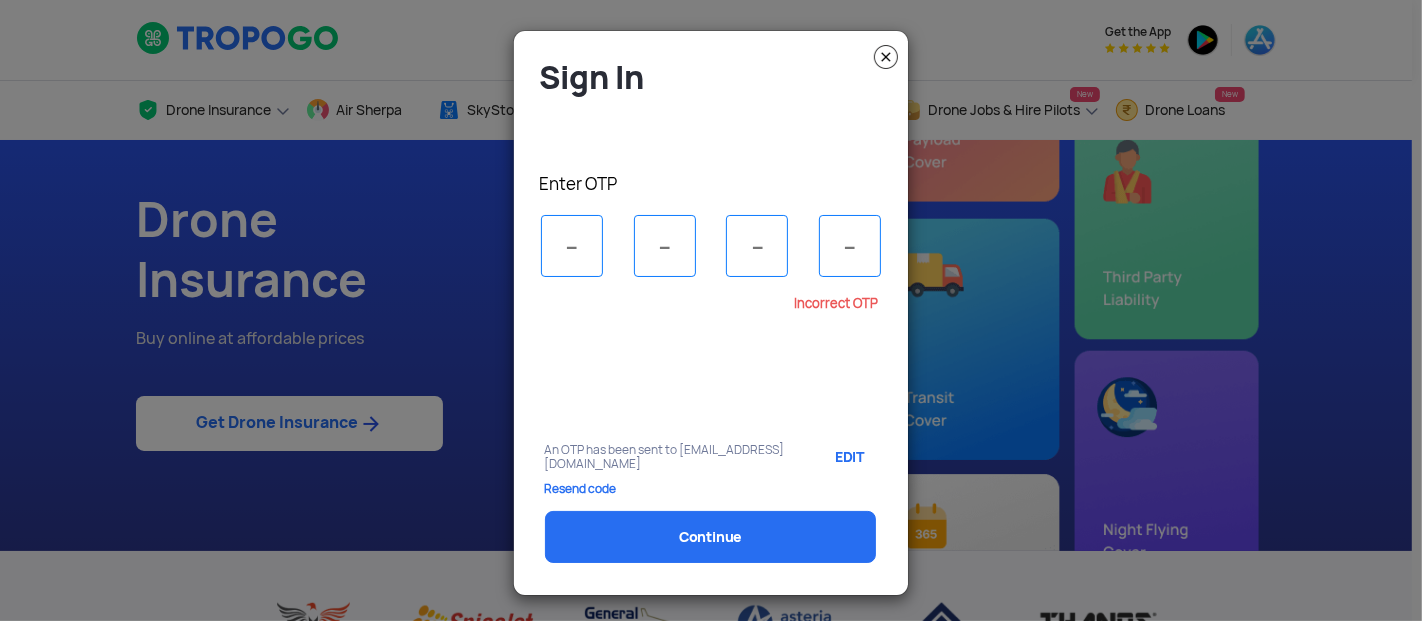 click on "Resend code" 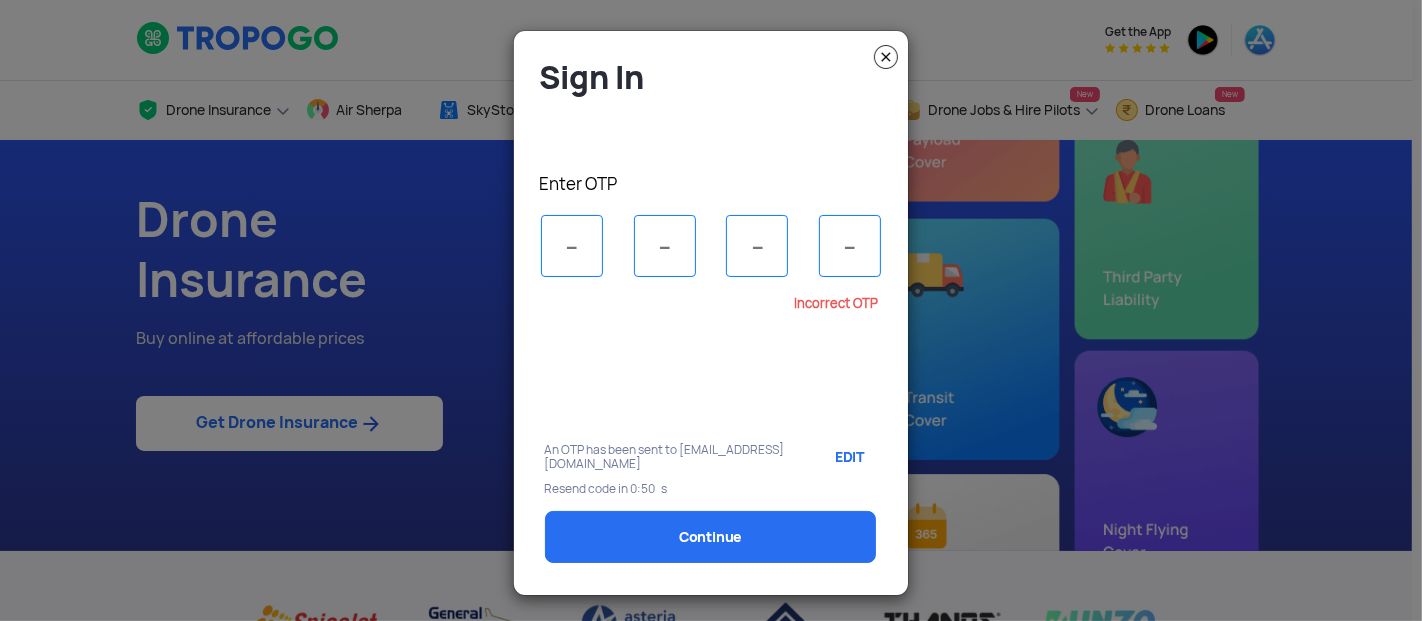 click at bounding box center [572, 246] 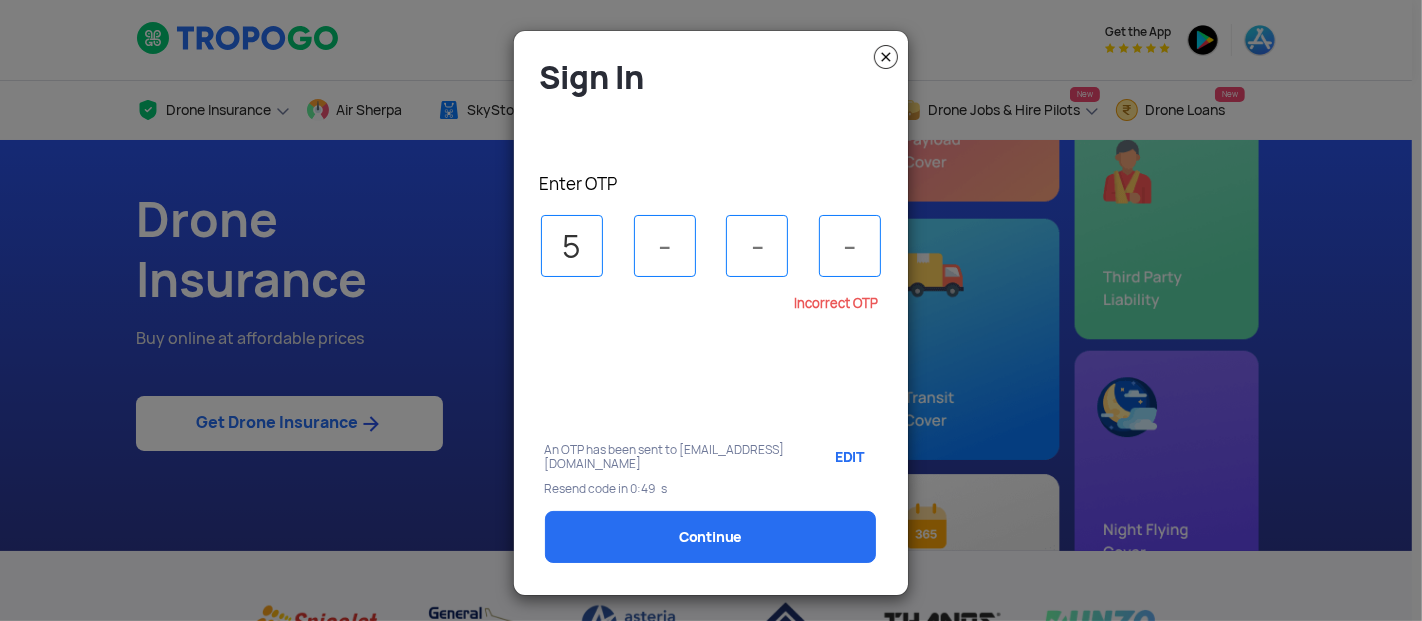 type on "5" 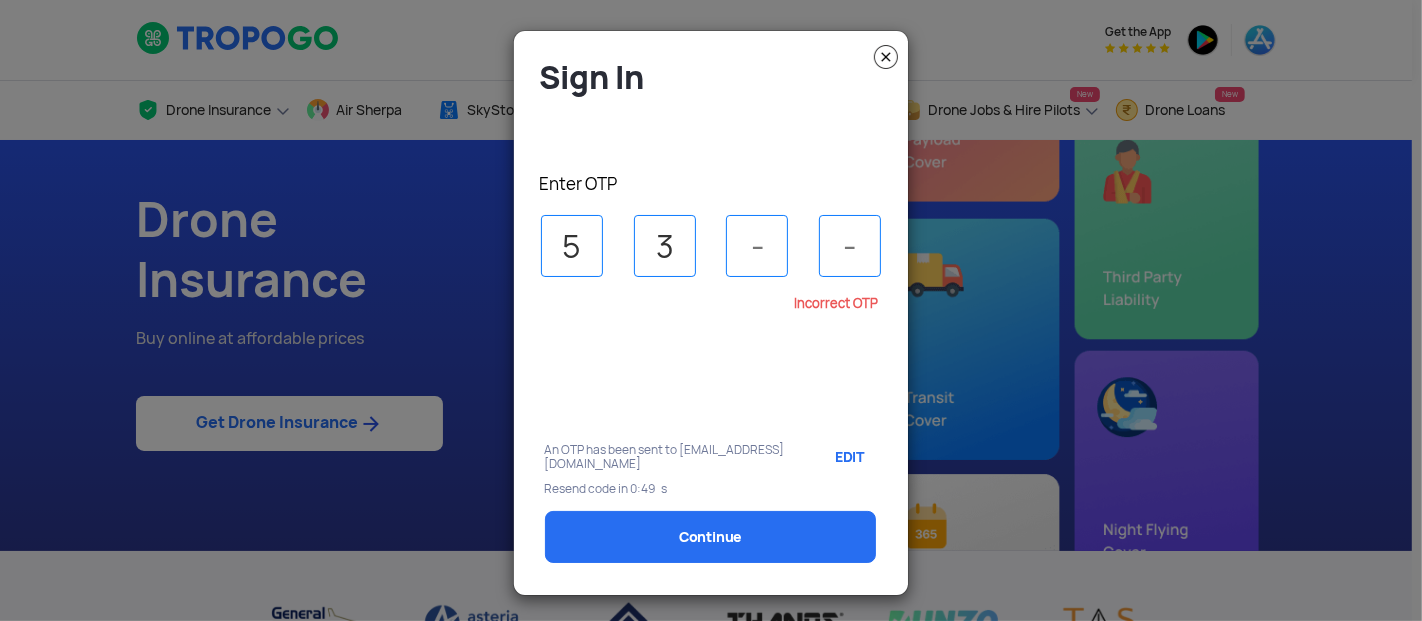 type on "3" 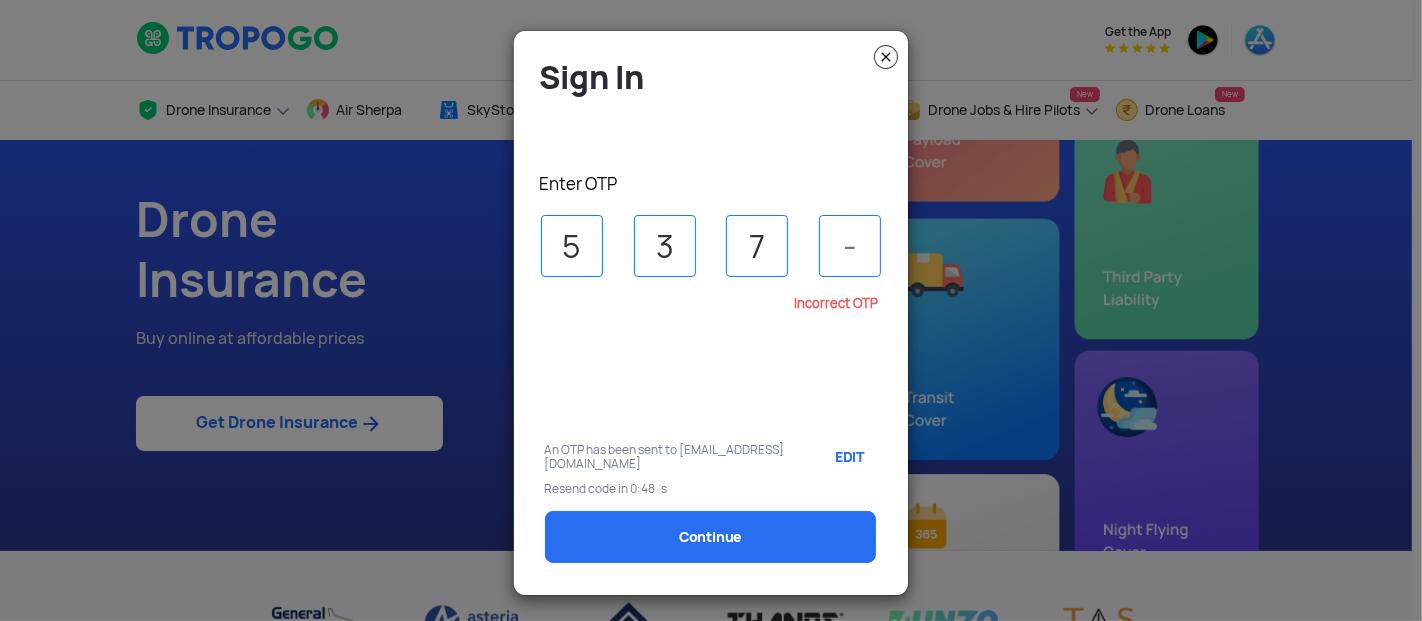 type on "7" 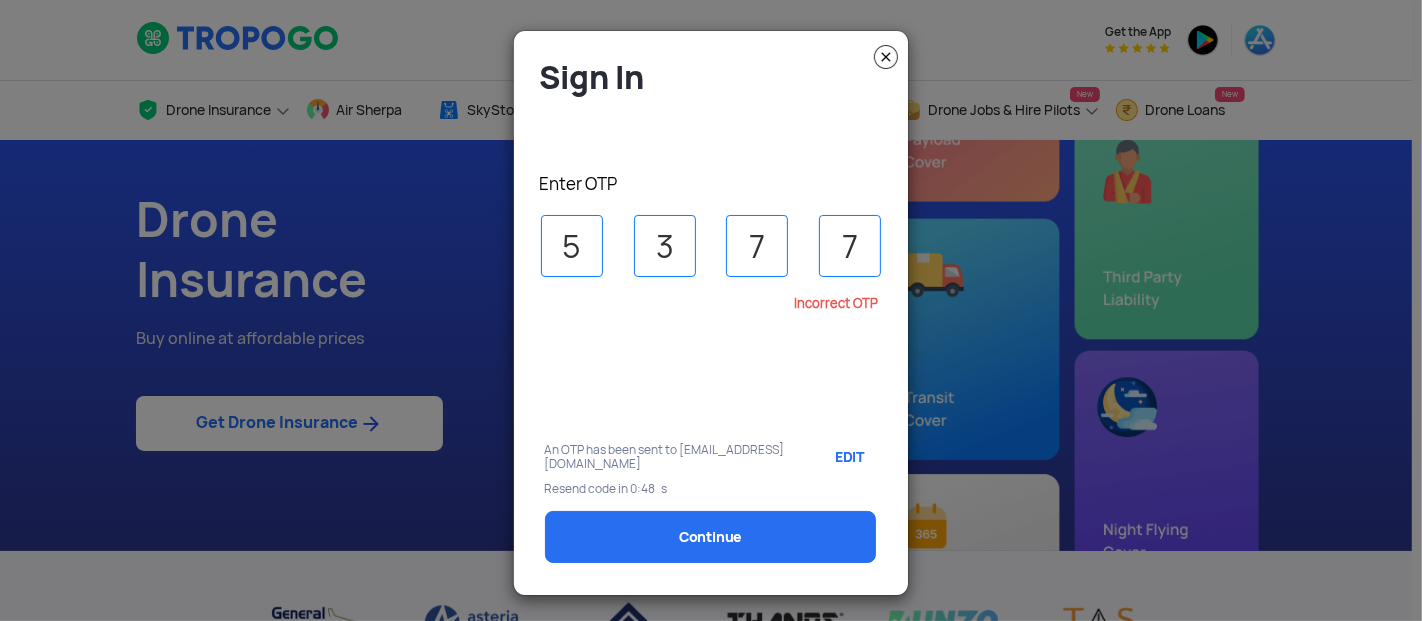 select on "1000000" 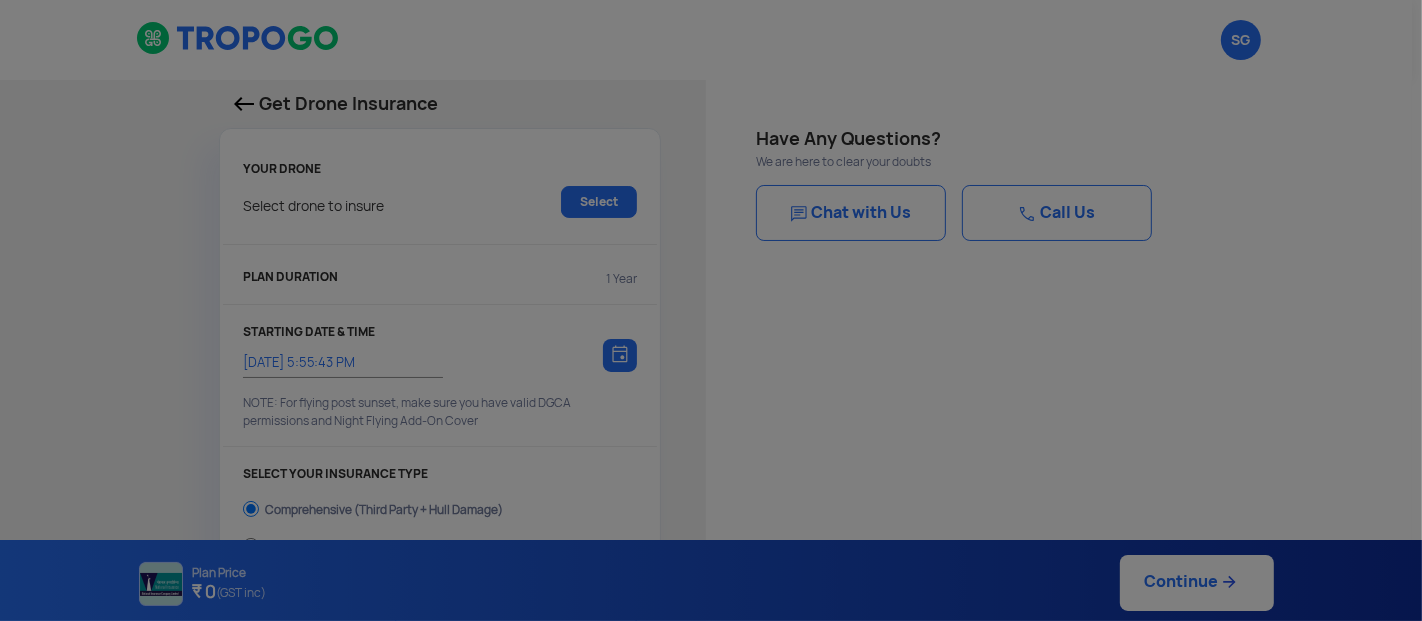 type on "[DATE] 6:05:00 PM" 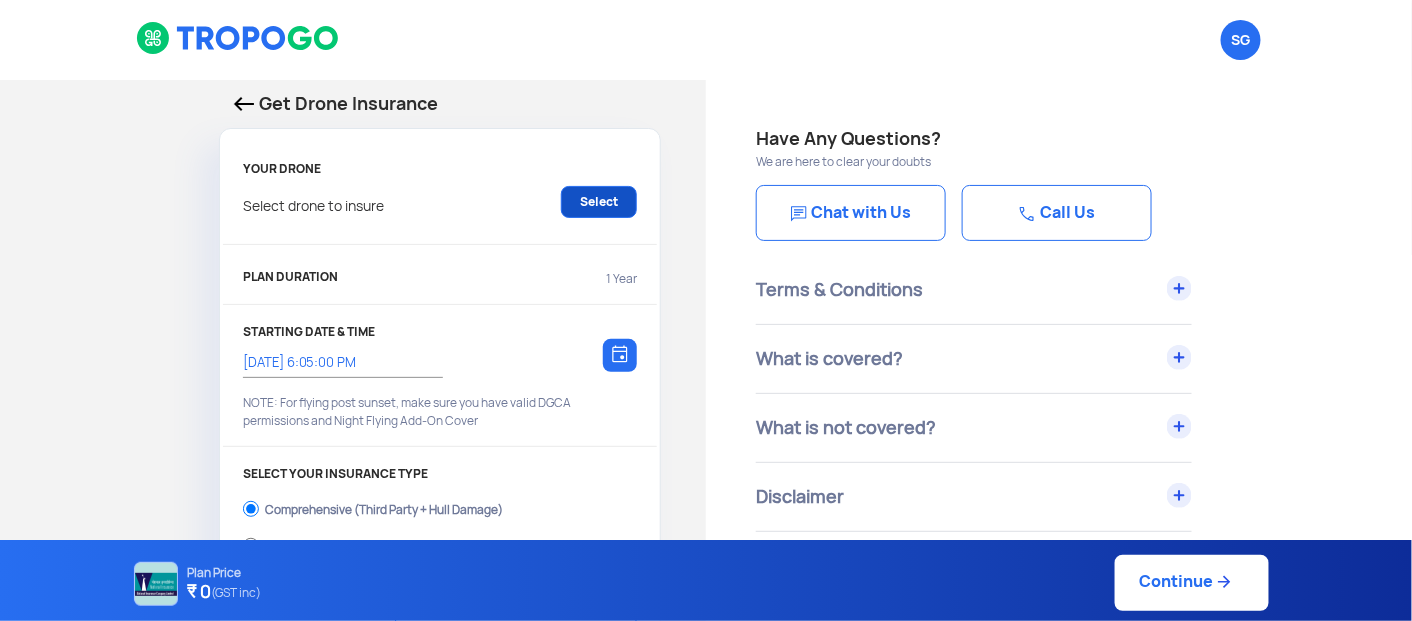 click on "Select" 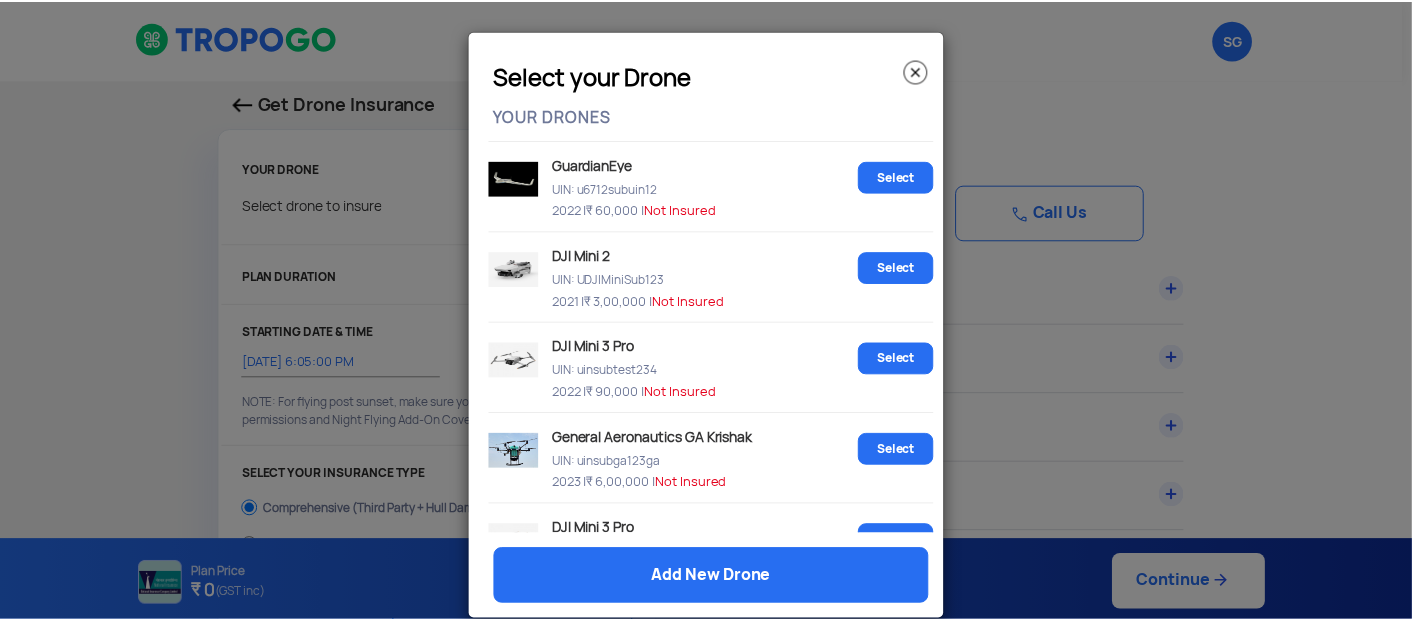 scroll, scrollTop: 422, scrollLeft: 0, axis: vertical 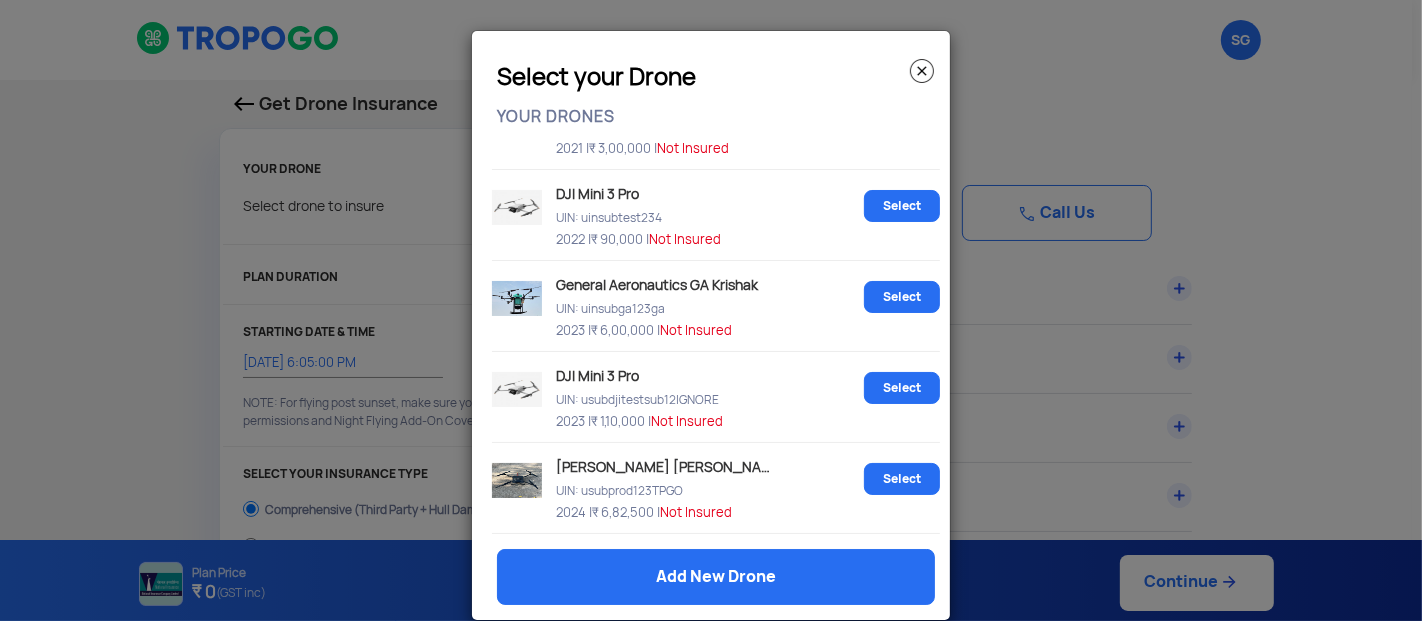 click on "[PERSON_NAME] [PERSON_NAME]  UIN: usubprod123TPGO  2024 |   ₹ 6,82,500 |  Not Insured  Select" 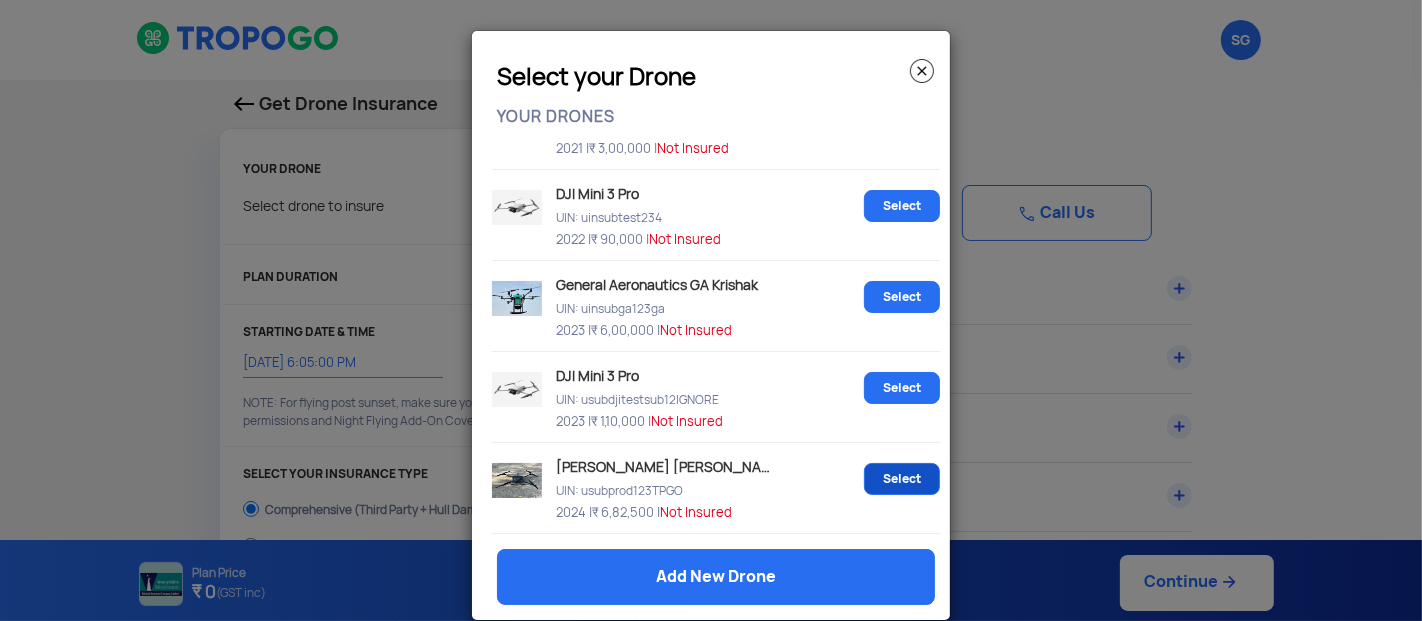 click on "Select" 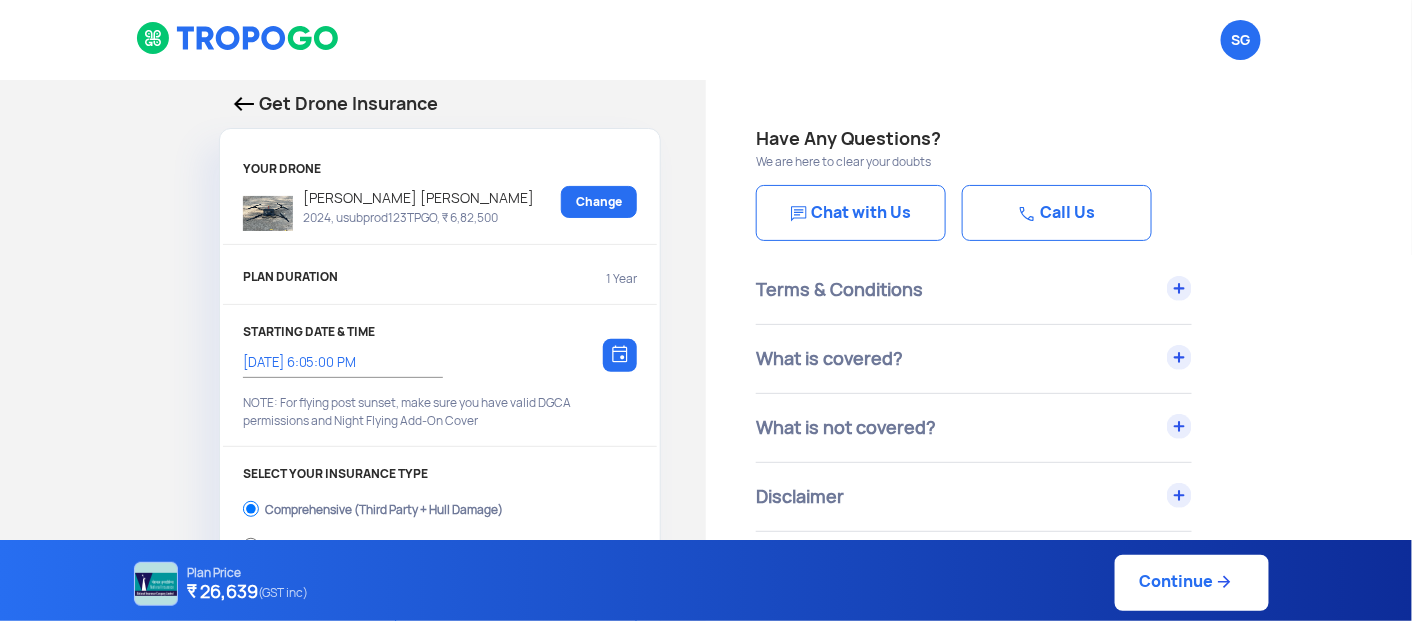 click on "Continue" 